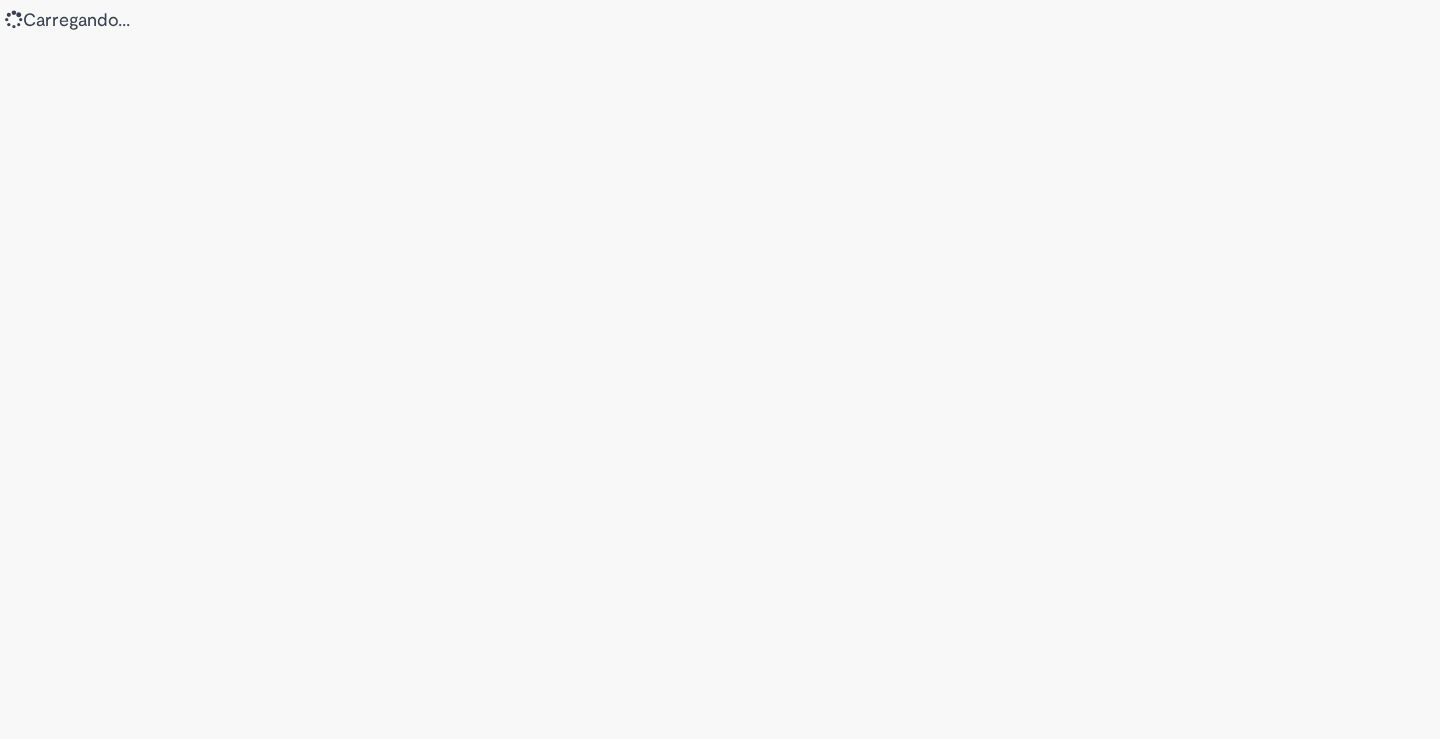 scroll, scrollTop: 0, scrollLeft: 0, axis: both 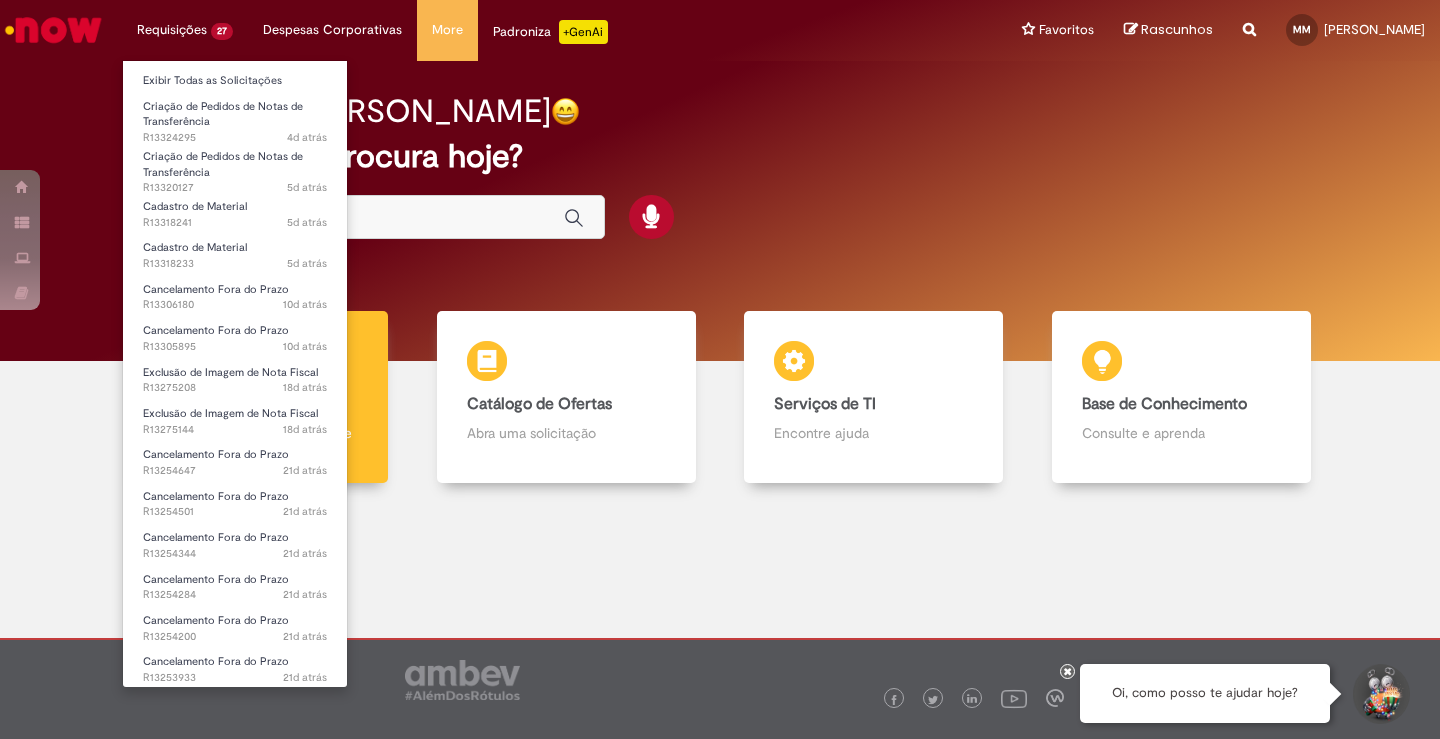 click on "Requisições   27
Exibir Todas as Solicitações
Criação de Pedidos de Notas de Transferência
4d atrás 4 dias atrás  R13324295
Criação de Pedidos de Notas de Transferência
5d atrás 5 dias atrás  R13320127
Cadastro de Material
5d atrás 5 dias atrás  R13318241
Cadastro de Material
5d atrás 5 dias atrás  R13318233
Cancelamento Fora do Prazo
10d atrás 10 dias atrás  R13306180
Cancelamento Fora do Prazo
10d atrás 10 dias atrás  R13305895
Exclusão de Imagem de Nota Fiscal
18d atrás 18 dias atrás  R13275208
Exclusão de Imagem de Nota Fiscal
18d atrás 18 dias atrás  R13275144
Cancelamento Fora do Prazo
21d atrás 21 dias atrás  R13254647
Cancelamento Fora do Prazo
21d atrás 21 dias atrás  R13254501" at bounding box center (185, 30) 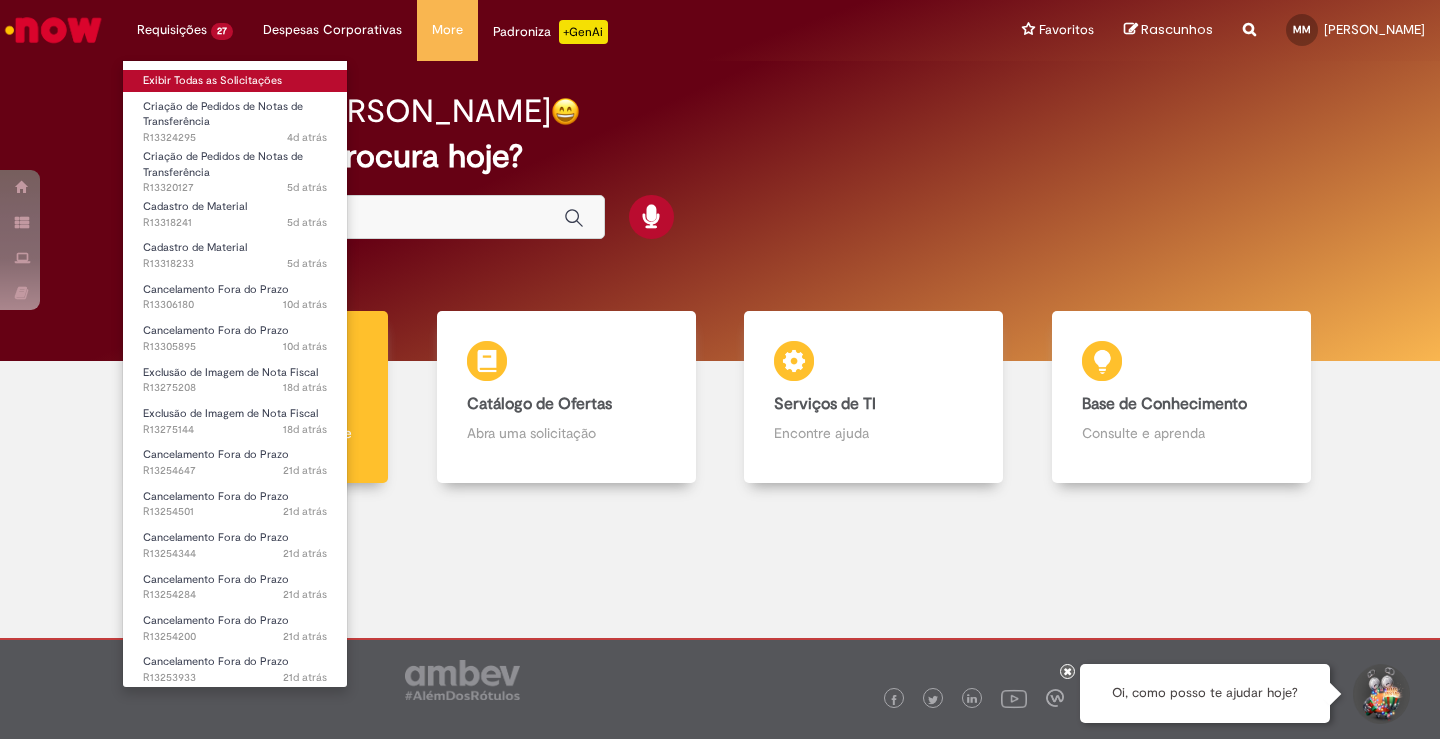 click on "Exibir Todas as Solicitações" at bounding box center [235, 81] 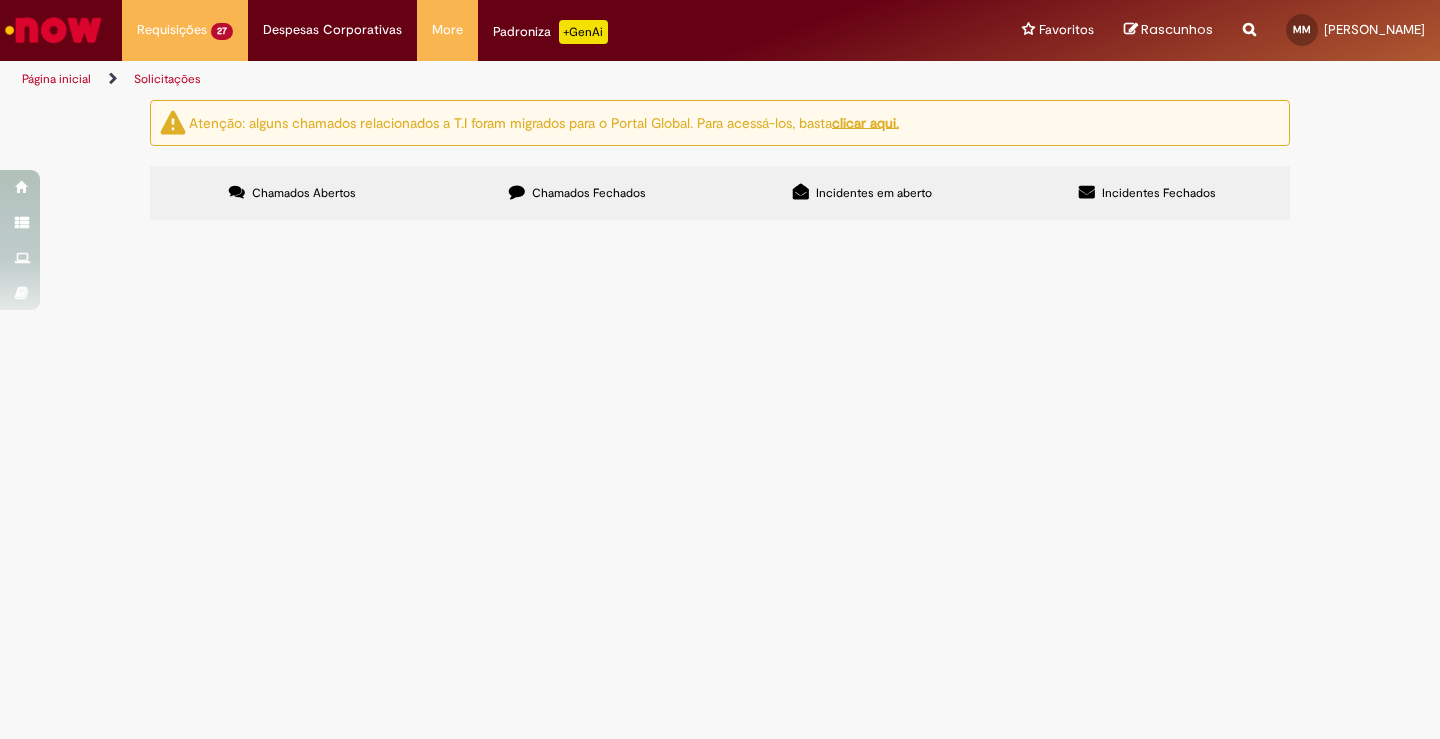 click on "Atenção: alguns chamados relacionados a T.I foram migrados para o Portal Global. Para acessá-los, basta  clicar aqui.
Chamados Abertos     Chamados Fechados     Incidentes em aberto     Incidentes Fechados
Itens solicitados
Exportar como PDF Exportar como Excel Exportar como CSV
Solicitações
Carregamento de dados...
Requisições abertas de LAS
Exportar como PDF Exportar como Excel Exportar como CSV
Solicitação de Serviços
Número
Item
Descrição
Status" at bounding box center [720, 163] 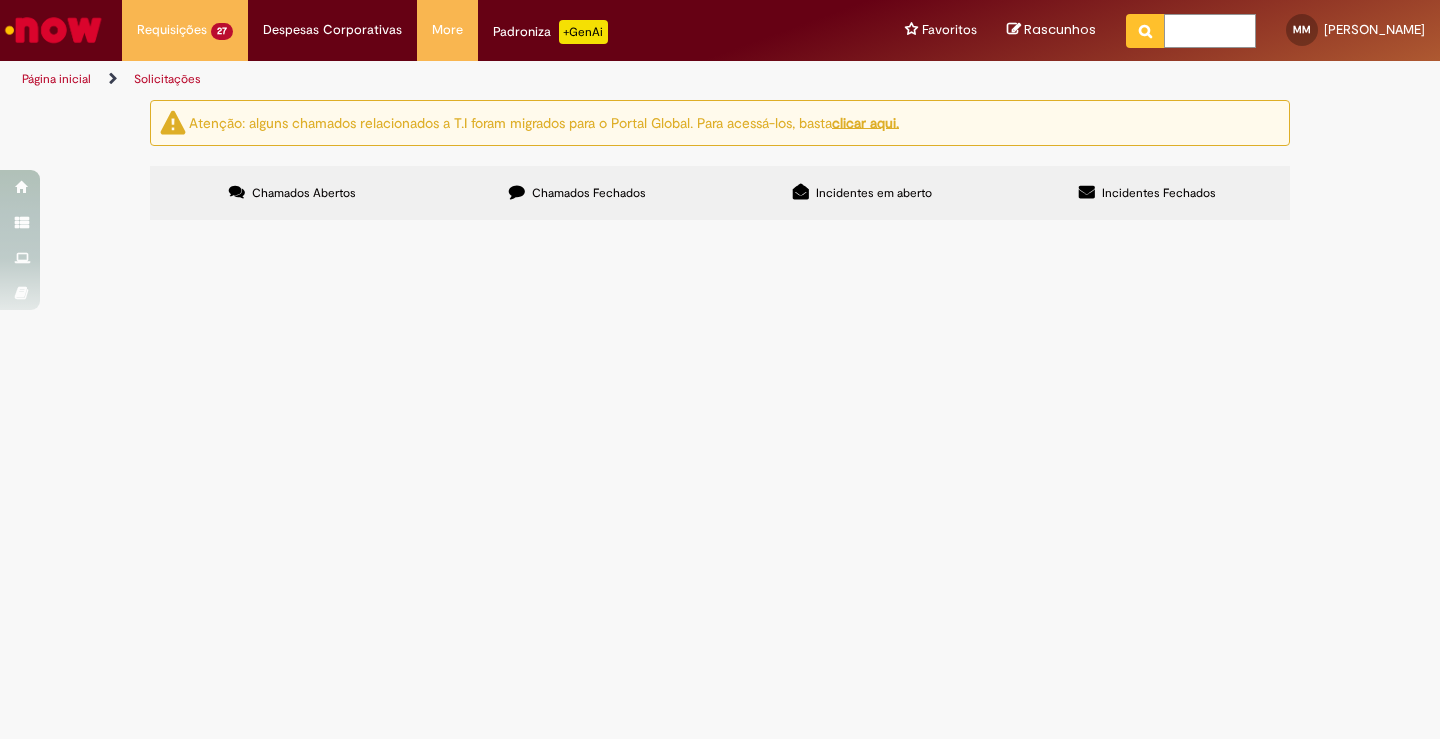 click at bounding box center [1210, 31] 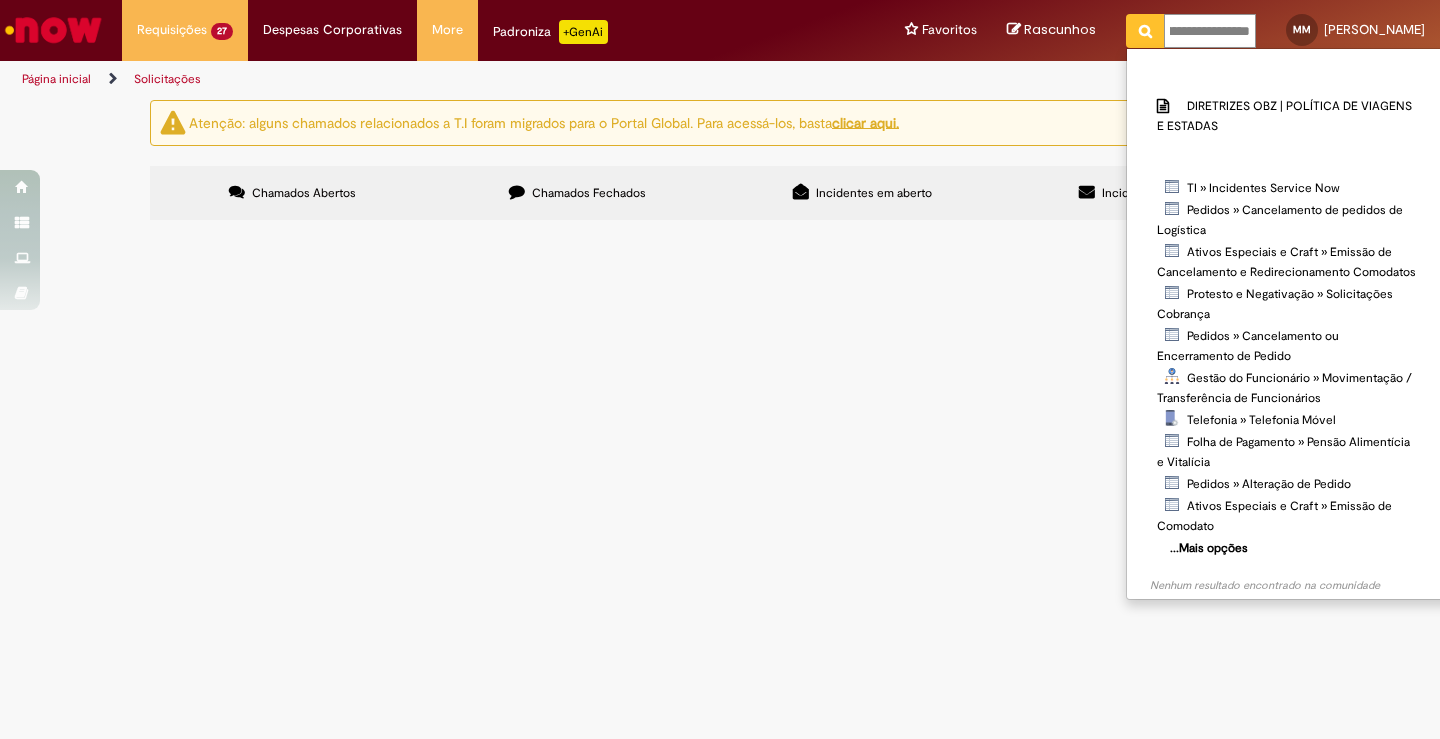 type on "**********" 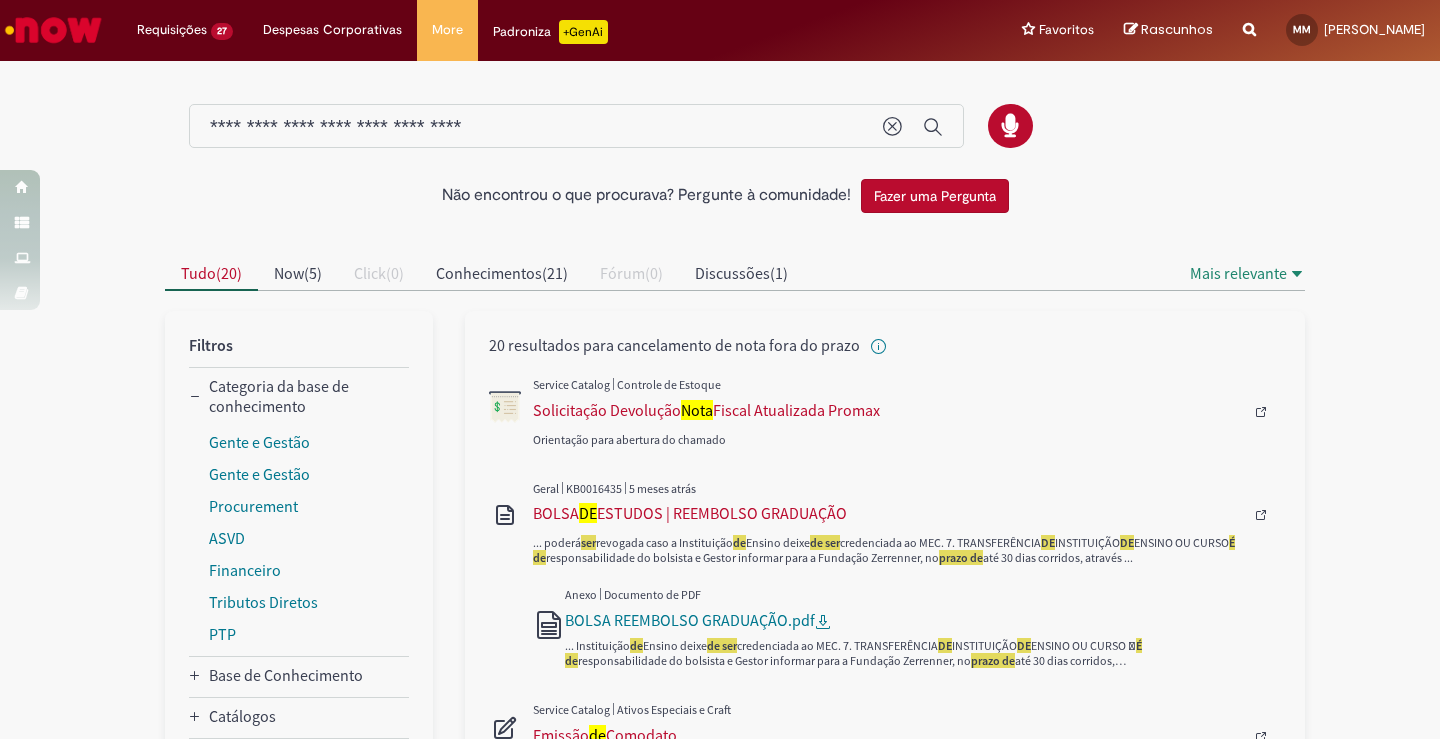 click at bounding box center (907, 412) 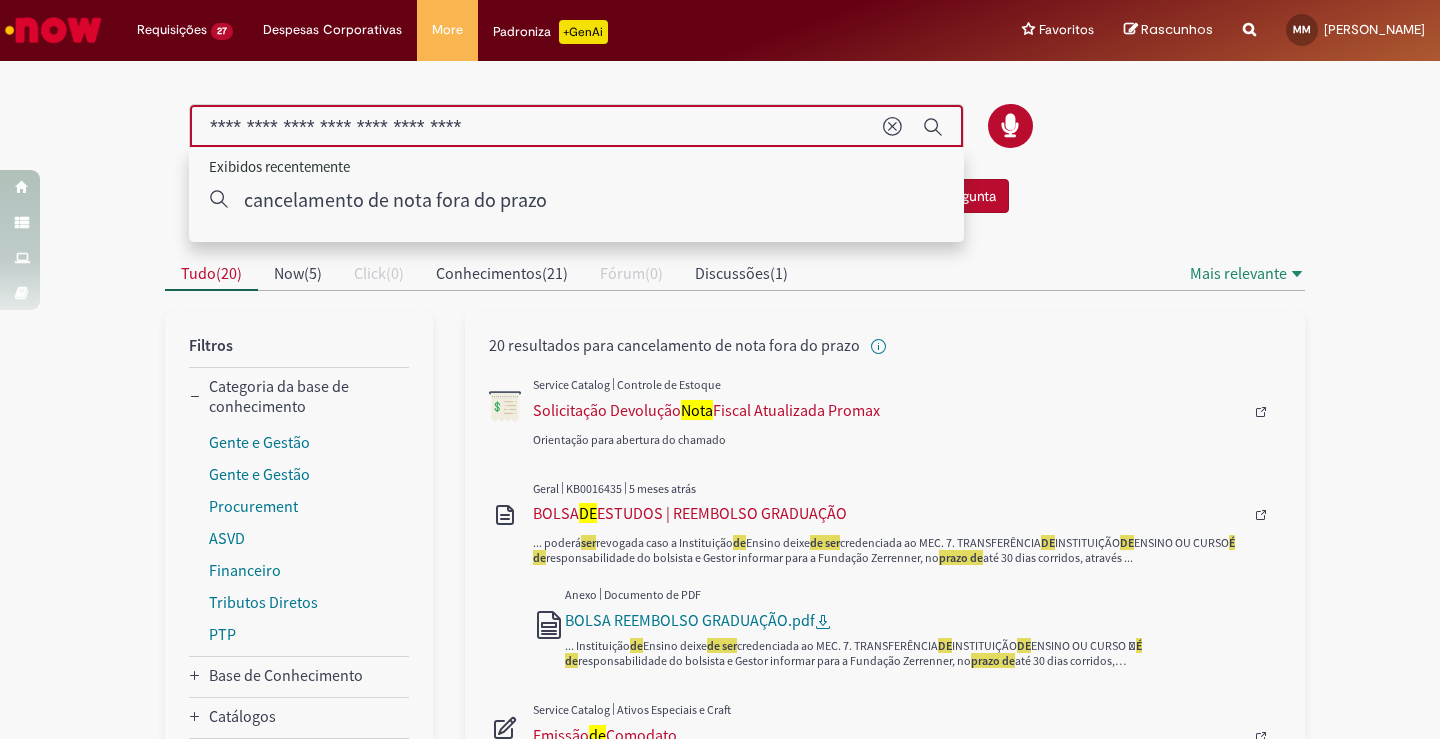 click on "20 resultados para cancelamento de nota fora do prazo" at bounding box center (885, 345) 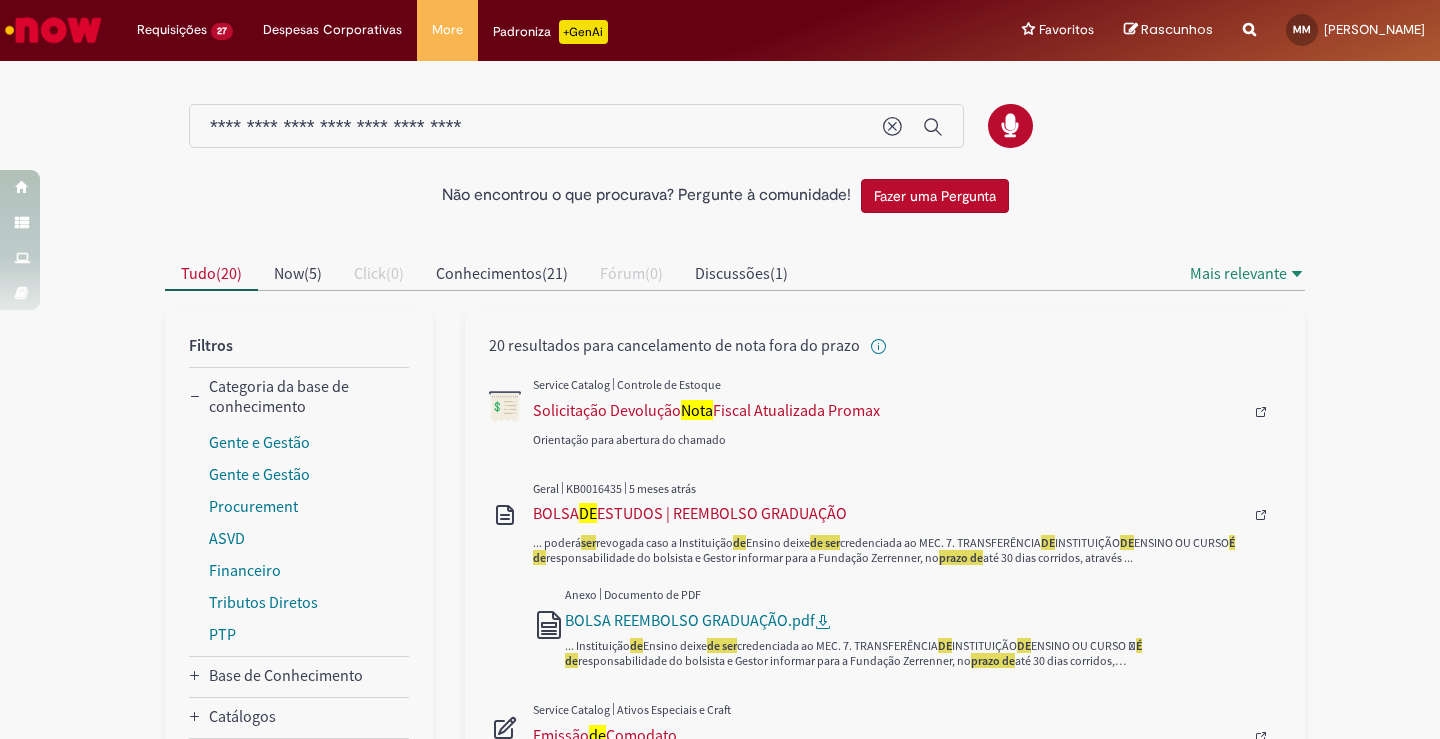 scroll, scrollTop: 300, scrollLeft: 0, axis: vertical 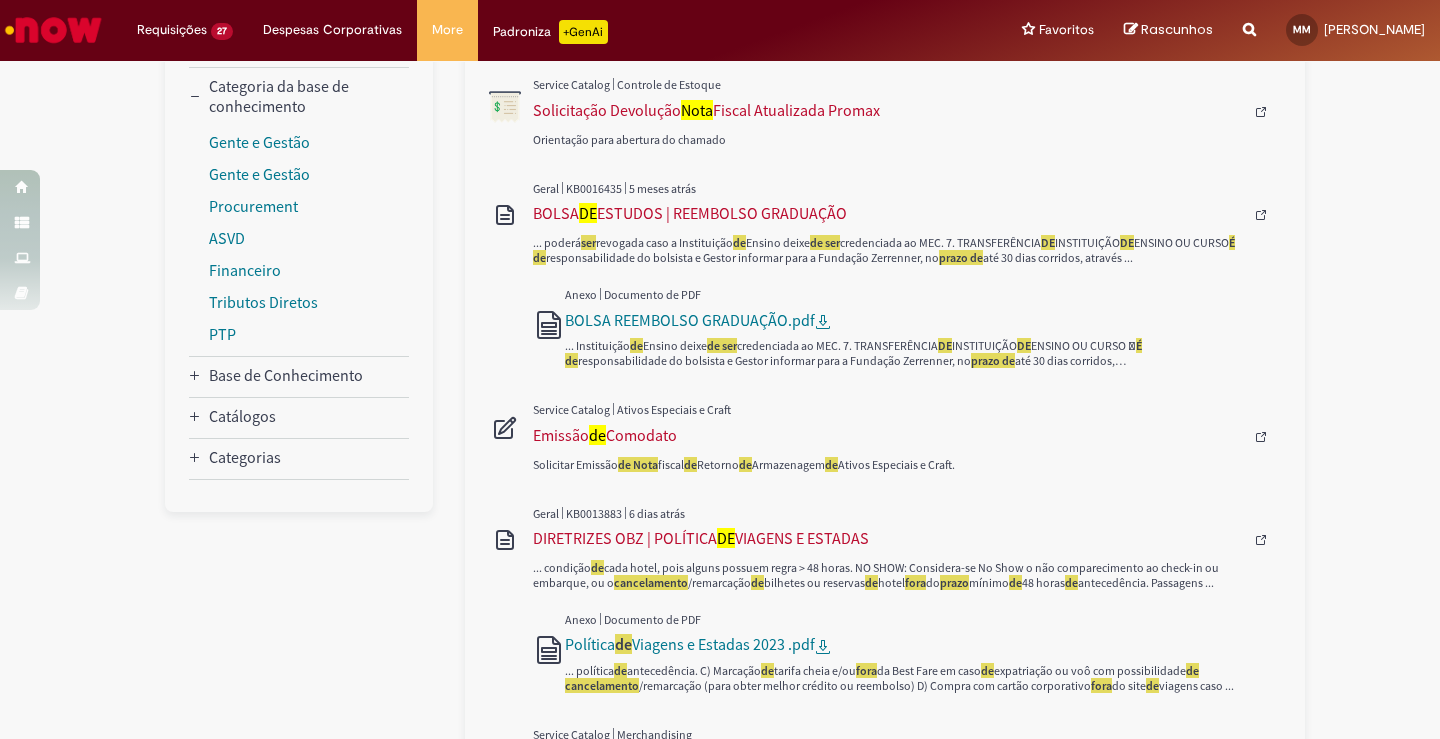 click on "Não encontrou o que procurava? Pergunte à comunidade!   Fazer uma Pergunta
Cancelar      resultados      Concluído
Categorias de Pesquisa Origens Tudo
Aguarde, os filtros estão sendo carregados..." at bounding box center (720, 781) 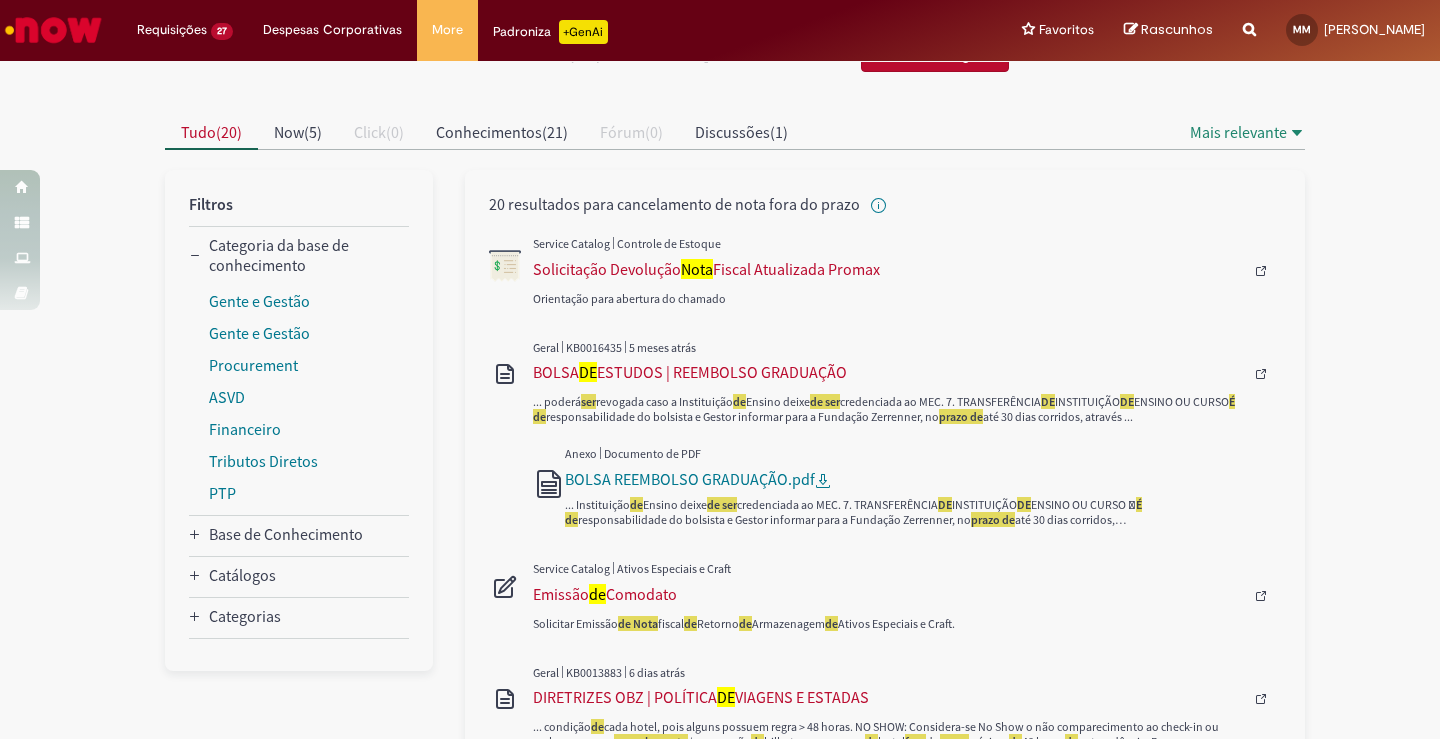 scroll, scrollTop: 0, scrollLeft: 0, axis: both 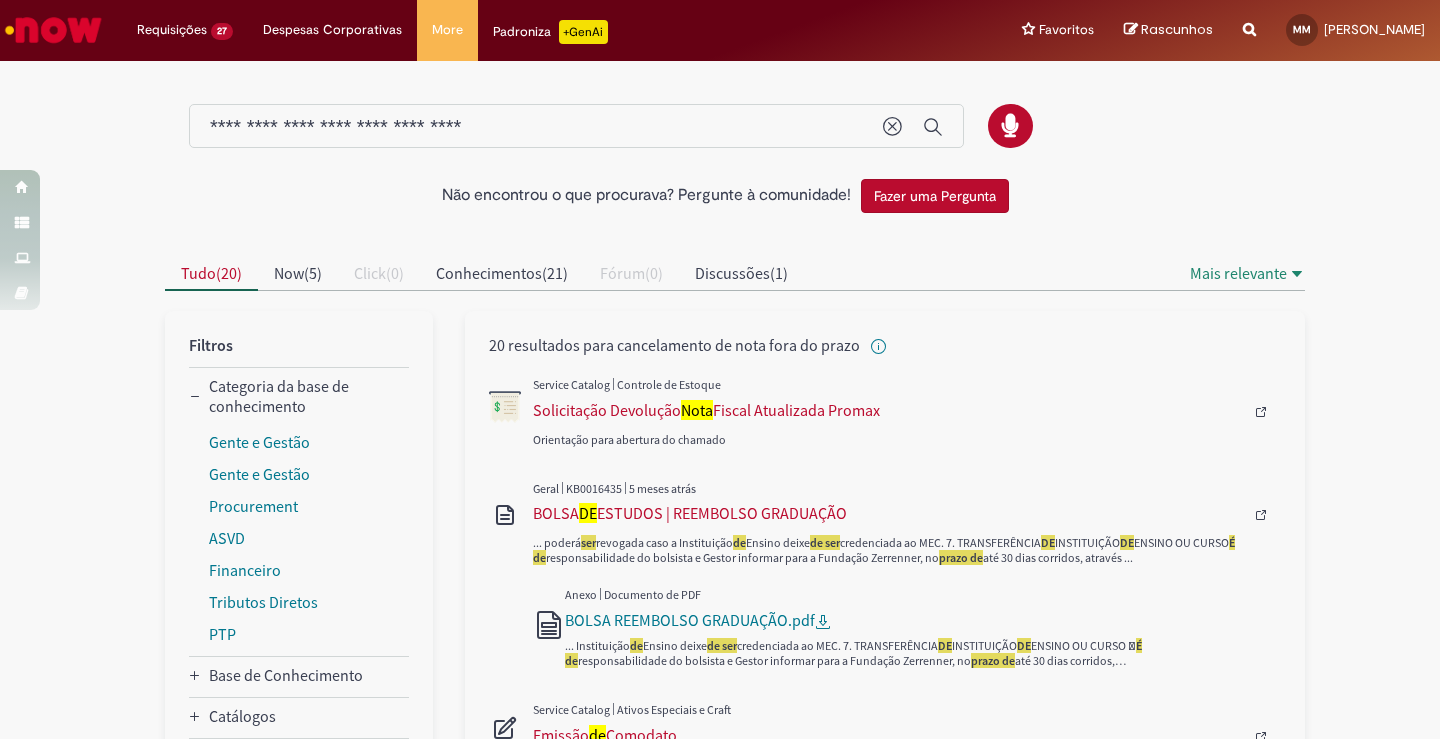 click on "Não encontrou o que procurava? Pergunte à comunidade!   Fazer uma Pergunta" at bounding box center [720, 196] 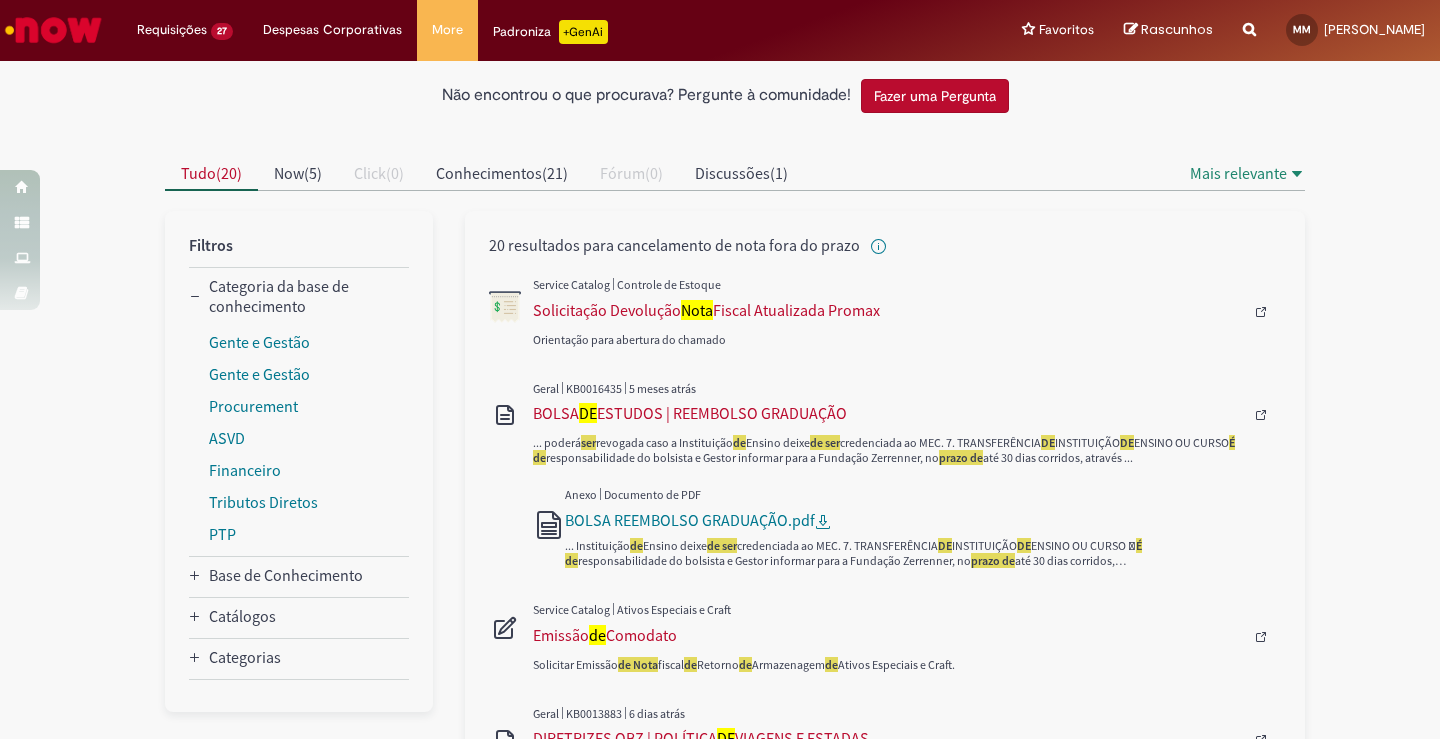 scroll, scrollTop: 0, scrollLeft: 0, axis: both 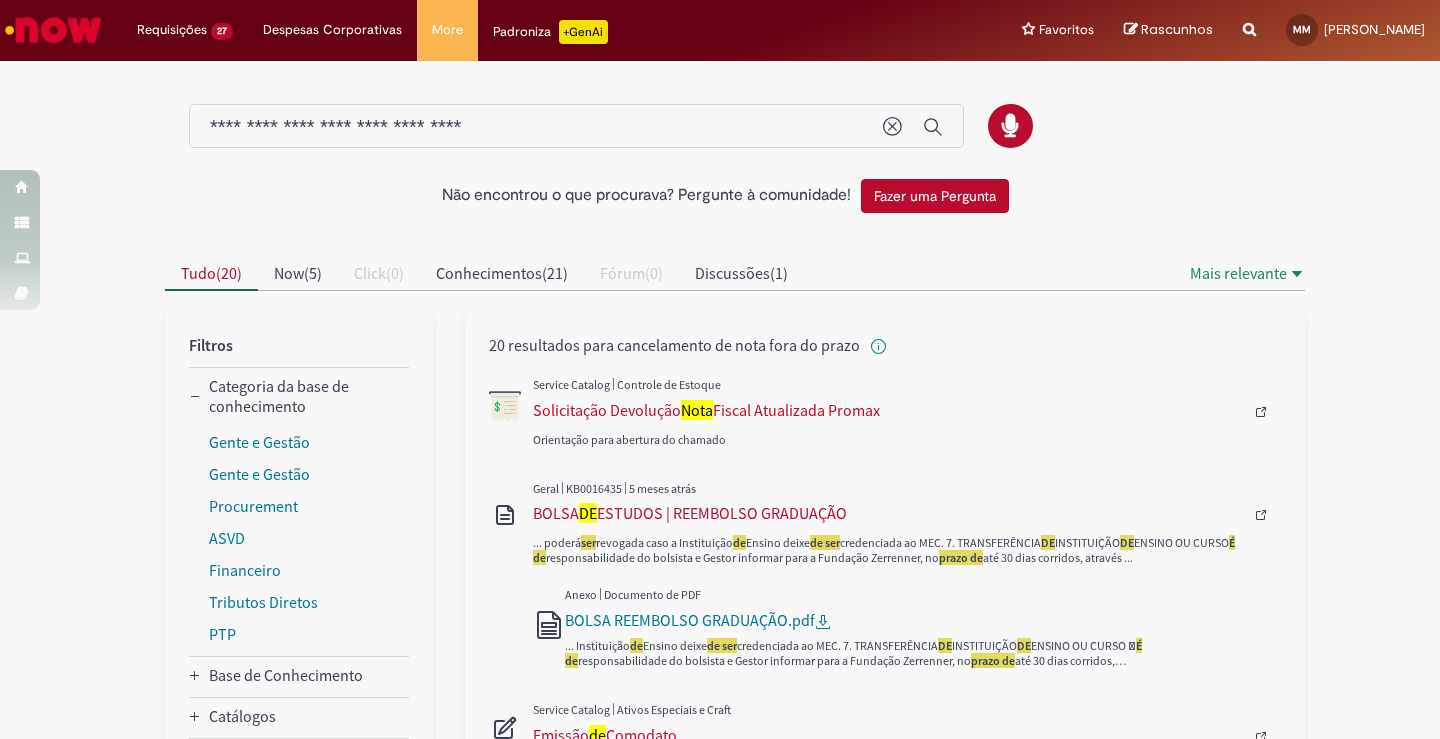 click on "Não encontrou o que procurava? Pergunte à comunidade!   Fazer uma Pergunta" at bounding box center [720, 196] 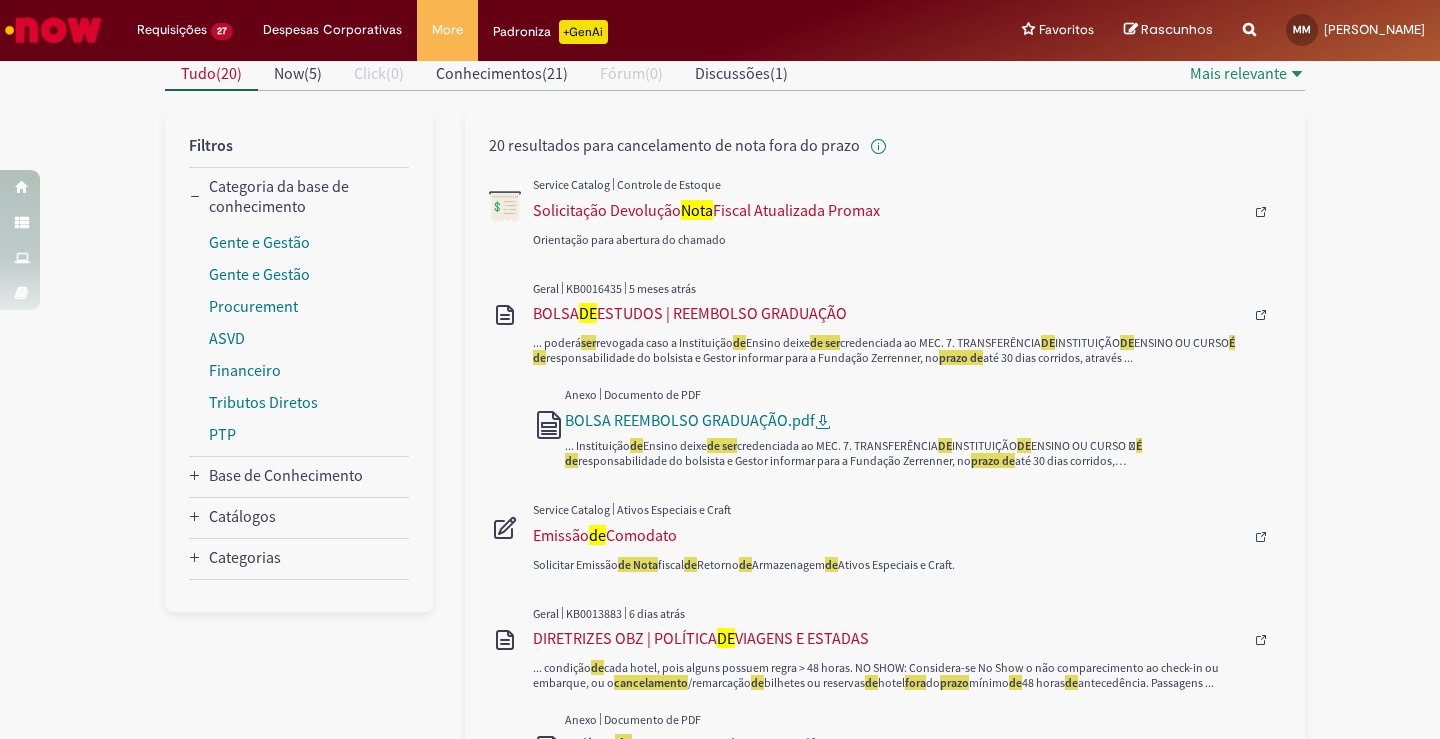 click on "Não encontrou o que procurava? Pergunte à comunidade!   Fazer uma Pergunta
Cancelar      resultados      Concluído
Categorias de Pesquisa Origens Tudo
Aguarde, os filtros estão sendo carregados..." at bounding box center [720, 881] 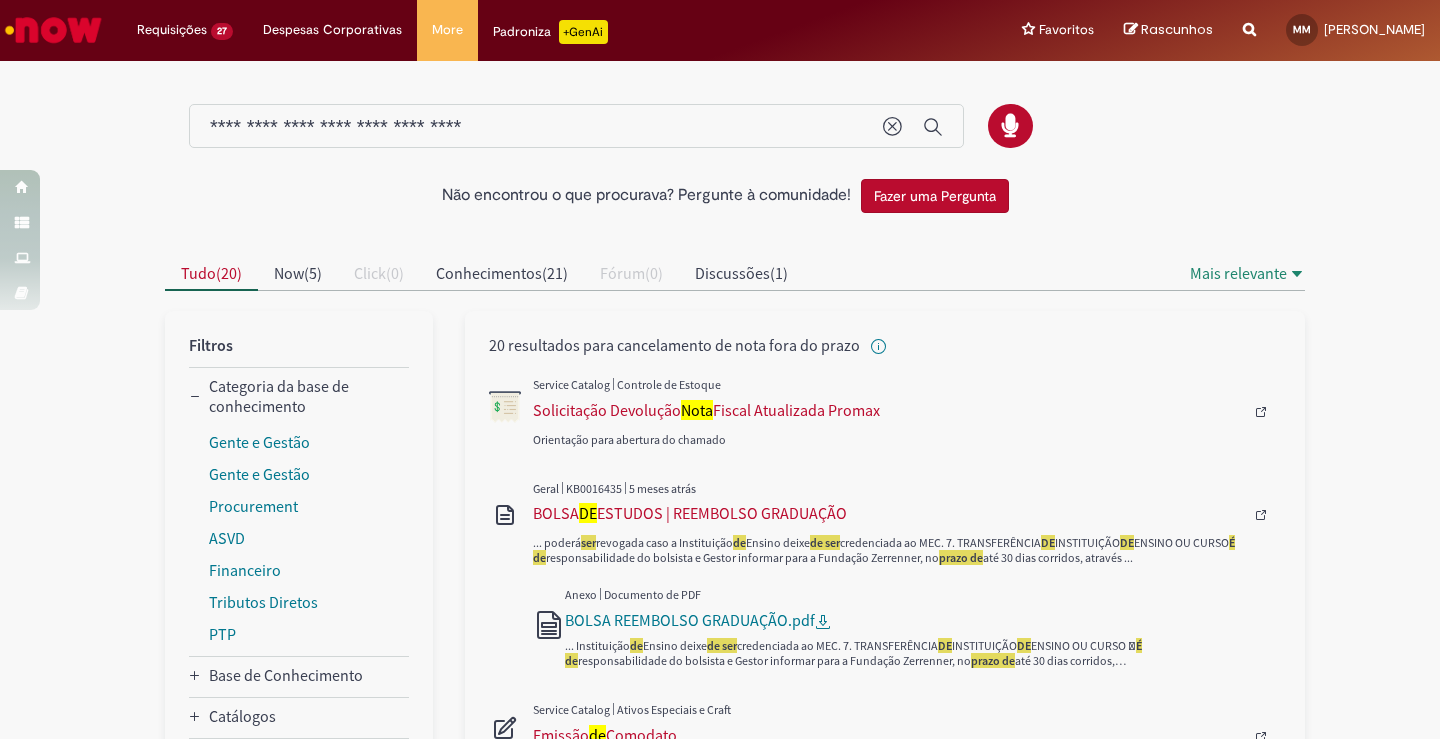 click on "Não encontrou o que procurava? Pergunte à comunidade!   Fazer uma Pergunta
Cancelar      resultados      Concluído
Categorias de Pesquisa Origens Tudo
Aguarde, os filtros estão sendo carregados..." at bounding box center [720, 1081] 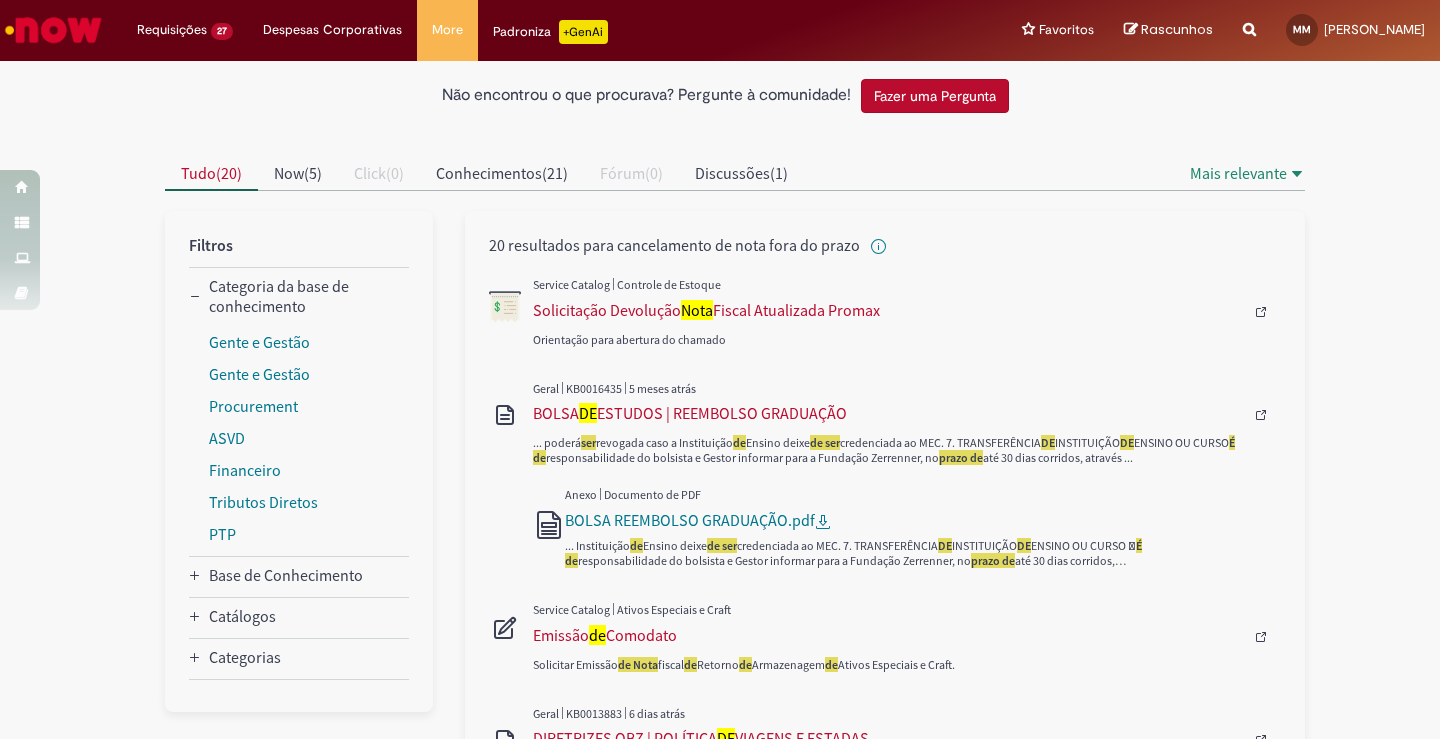 click on "Não encontrou o que procurava? Pergunte à comunidade!   Fazer uma Pergunta
Cancelar      resultados      Concluído
Categorias de Pesquisa Origens Tudo
Aguarde, os filtros estão sendo carregados..." at bounding box center [720, 981] 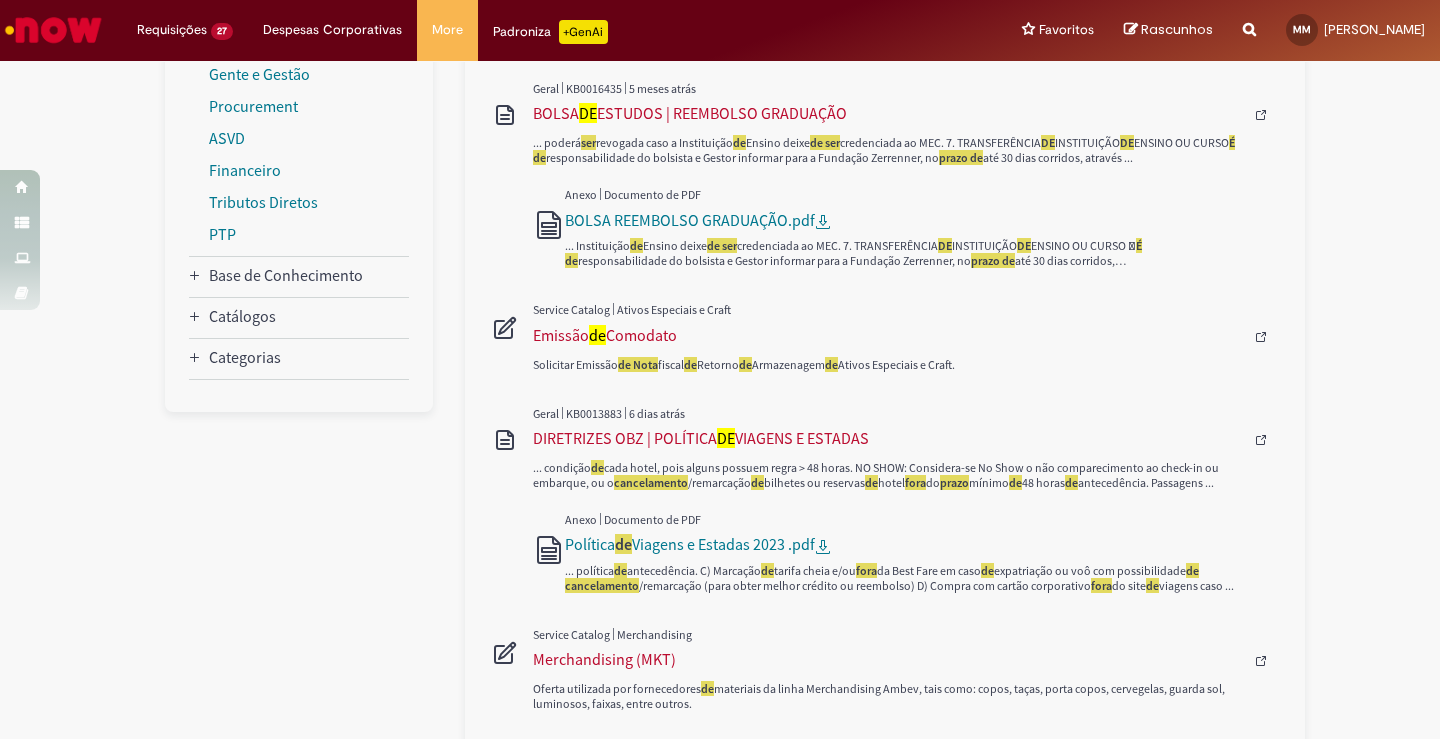 click on "Não encontrou o que procurava? Pergunte à comunidade!   Fazer uma Pergunta
Cancelar      resultados      Concluído
Categorias de Pesquisa Origens Tudo
Aguarde, os filtros estão sendo carregados..." at bounding box center (720, 681) 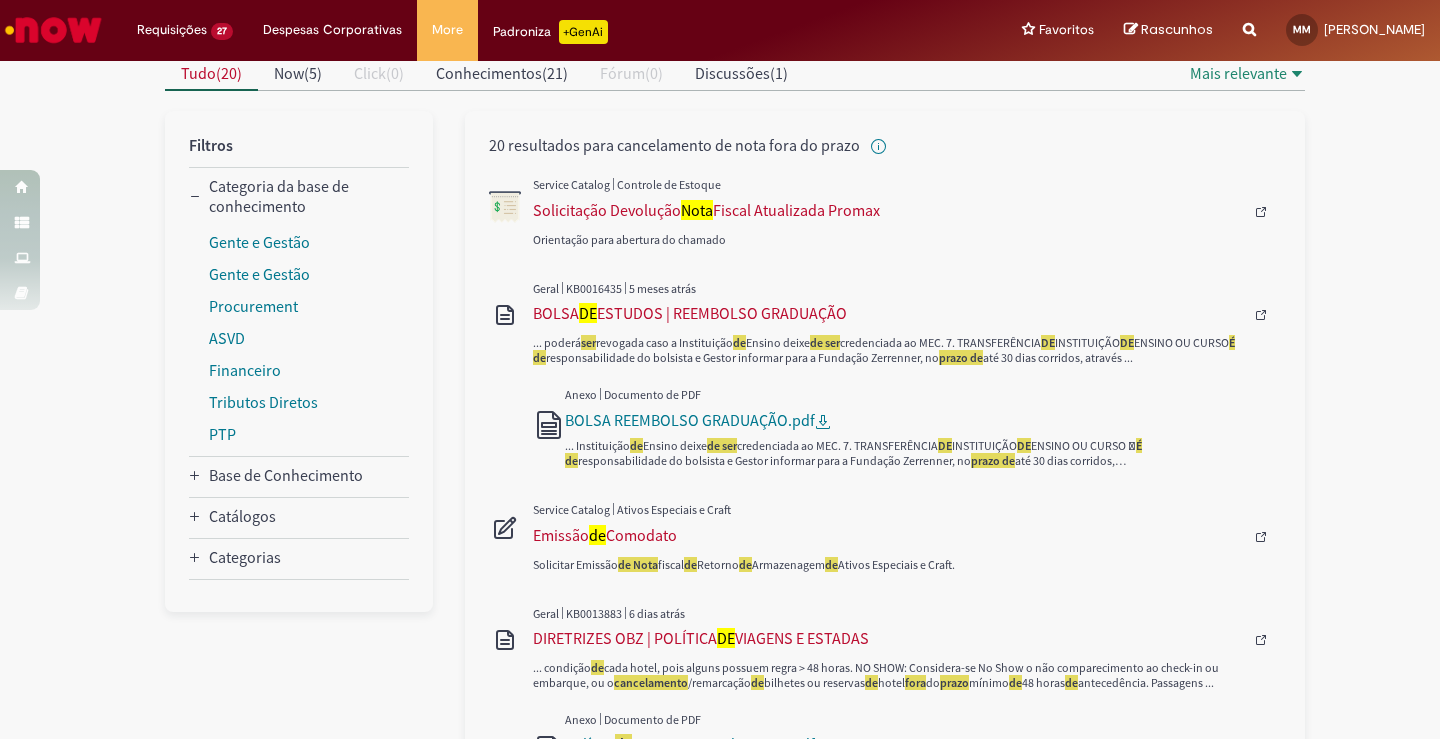 scroll, scrollTop: 0, scrollLeft: 0, axis: both 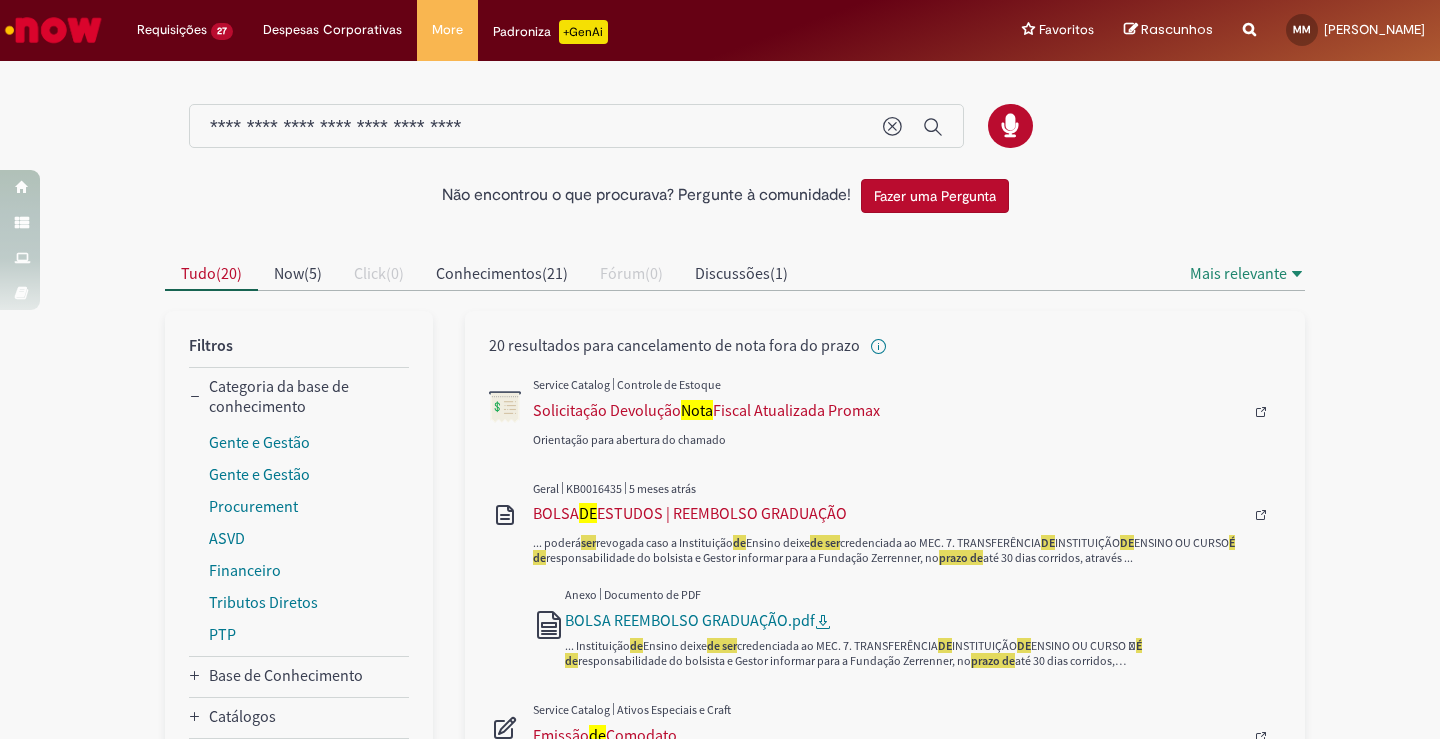 click on "Não encontrou o que procurava? Pergunte à comunidade!   Fazer uma Pergunta
Cancelar      resultados      Concluído
Categorias de Pesquisa Origens Tudo
Aguarde, os filtros estão sendo carregados..." at bounding box center [720, 1081] 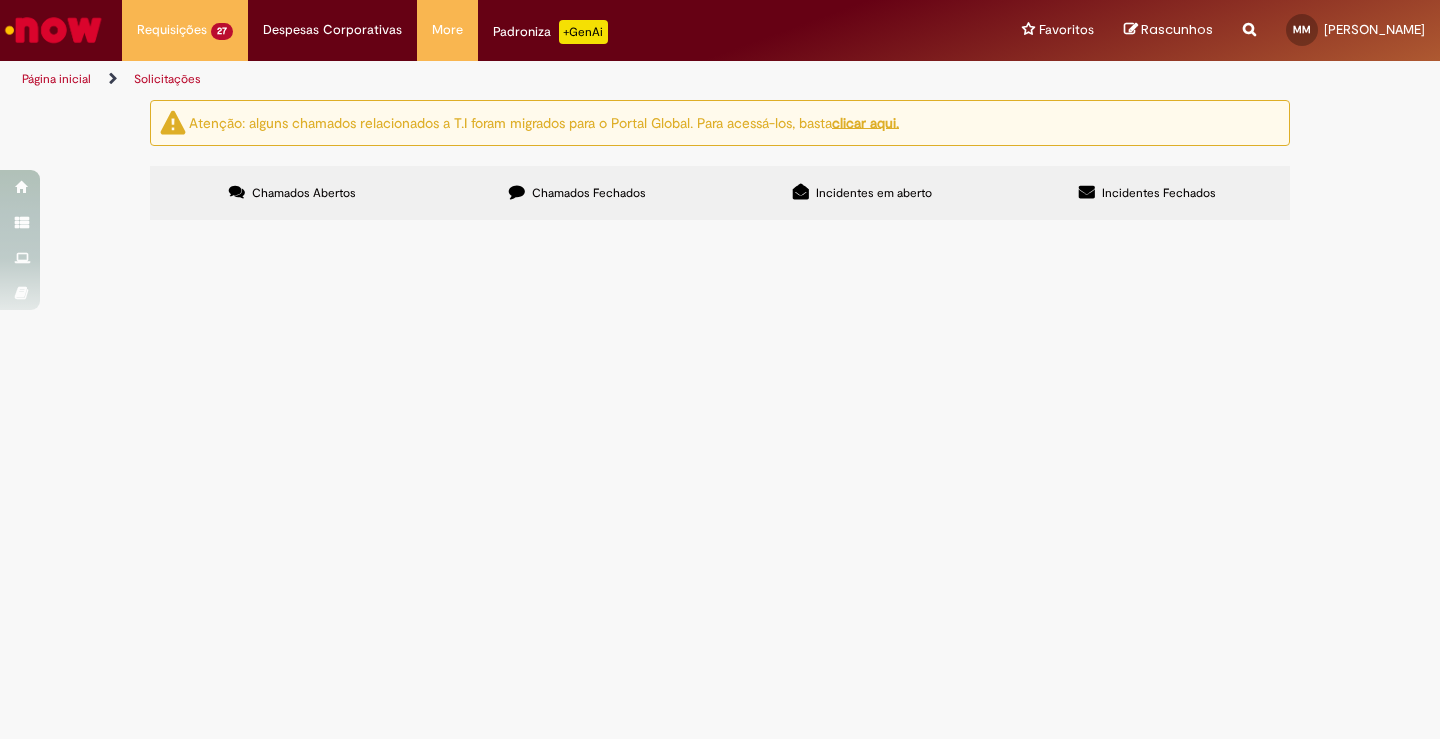 click on "Atenção: alguns chamados relacionados a T.I foram migrados para o Portal Global. Para acessá-los, basta  clicar aqui.
Chamados Abertos     Chamados Fechados     Incidentes em aberto     Incidentes Fechados
Itens solicitados
Exportar como PDF Exportar como Excel Exportar como CSV
Itens solicitados
Número
Oferta
Descrição
Fase
Status
R13324295       Criação de Pedidos de Notas de Transferência       Nota precisa de pedido com 7000kg
[GEOGRAPHIC_DATA]
R13320127       Criação de Pedidos de Notas de Transferência" at bounding box center [720, 163] 